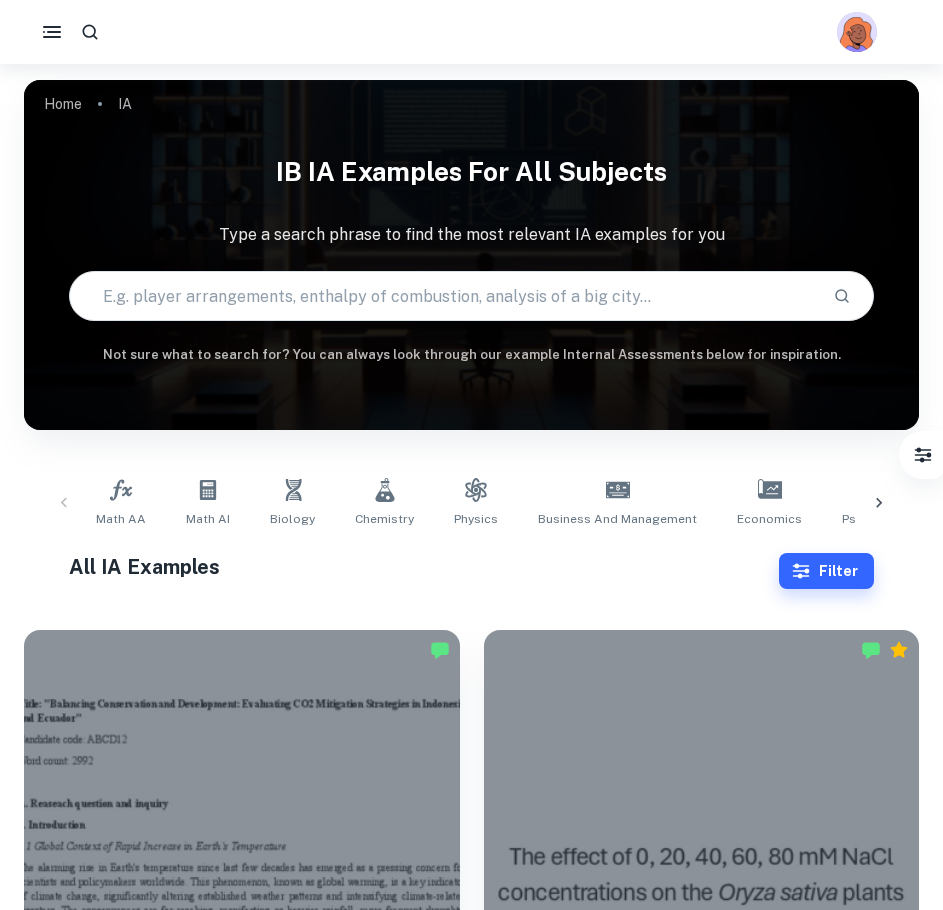 scroll, scrollTop: 0, scrollLeft: 0, axis: both 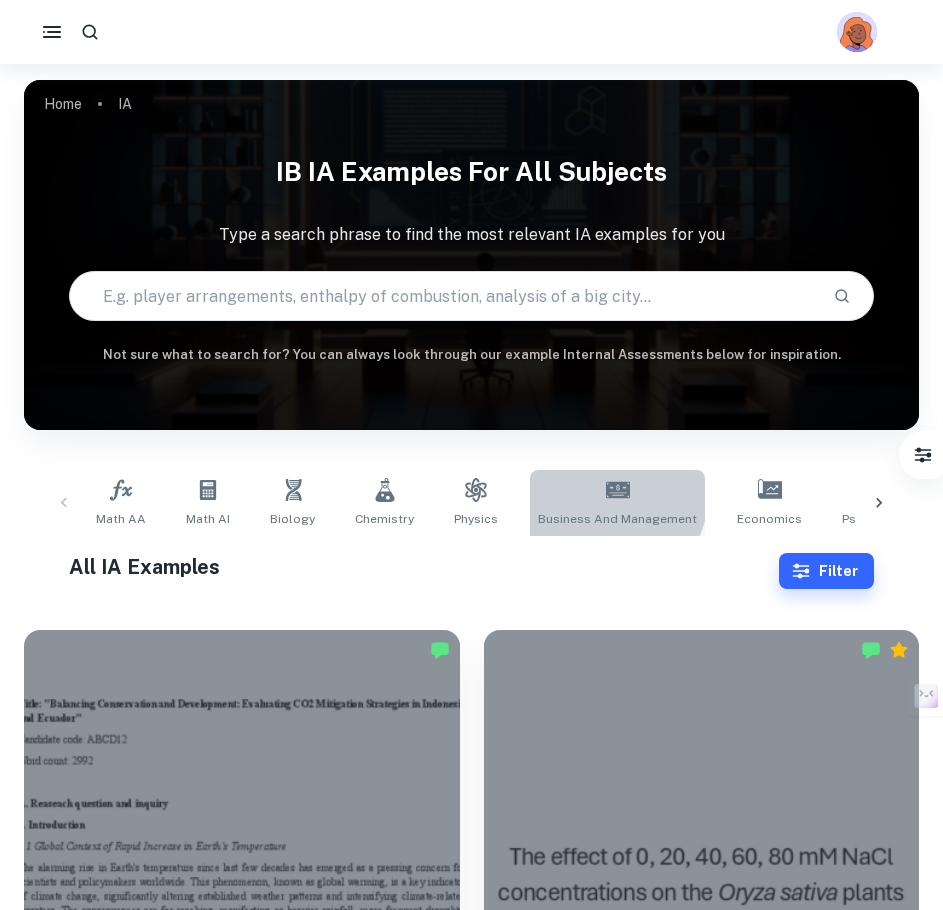 click on "Business and Management" at bounding box center (617, 503) 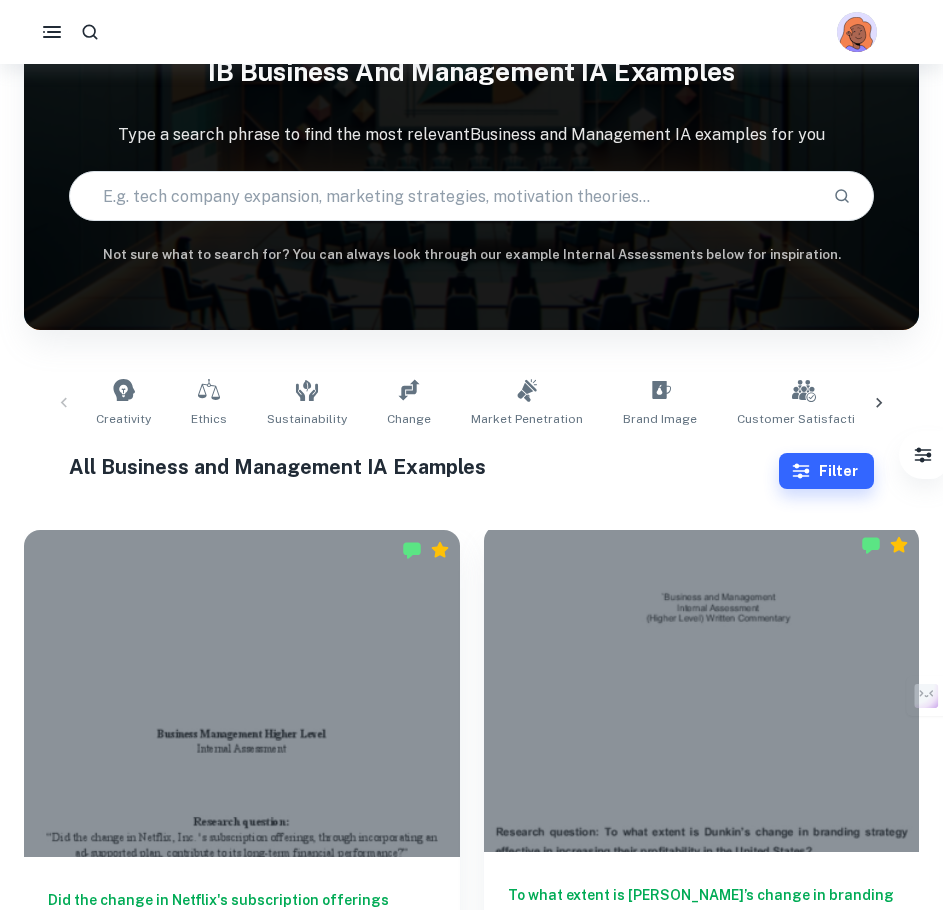 scroll, scrollTop: 300, scrollLeft: 0, axis: vertical 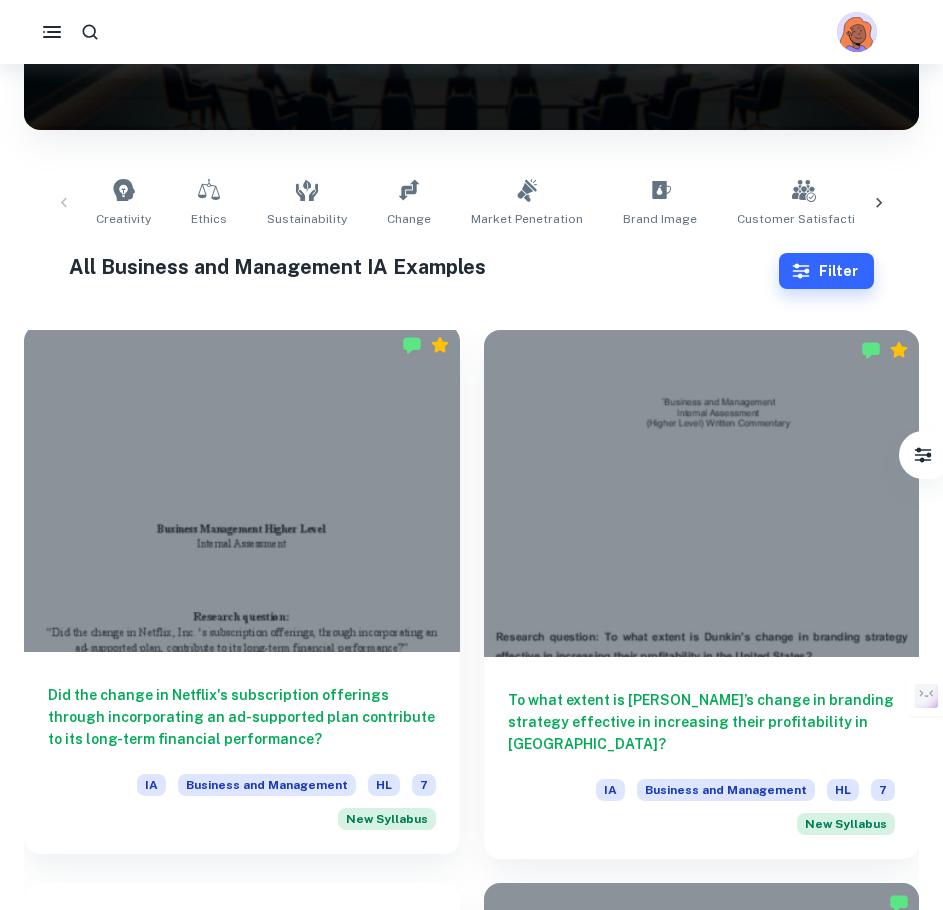 click at bounding box center [242, 488] 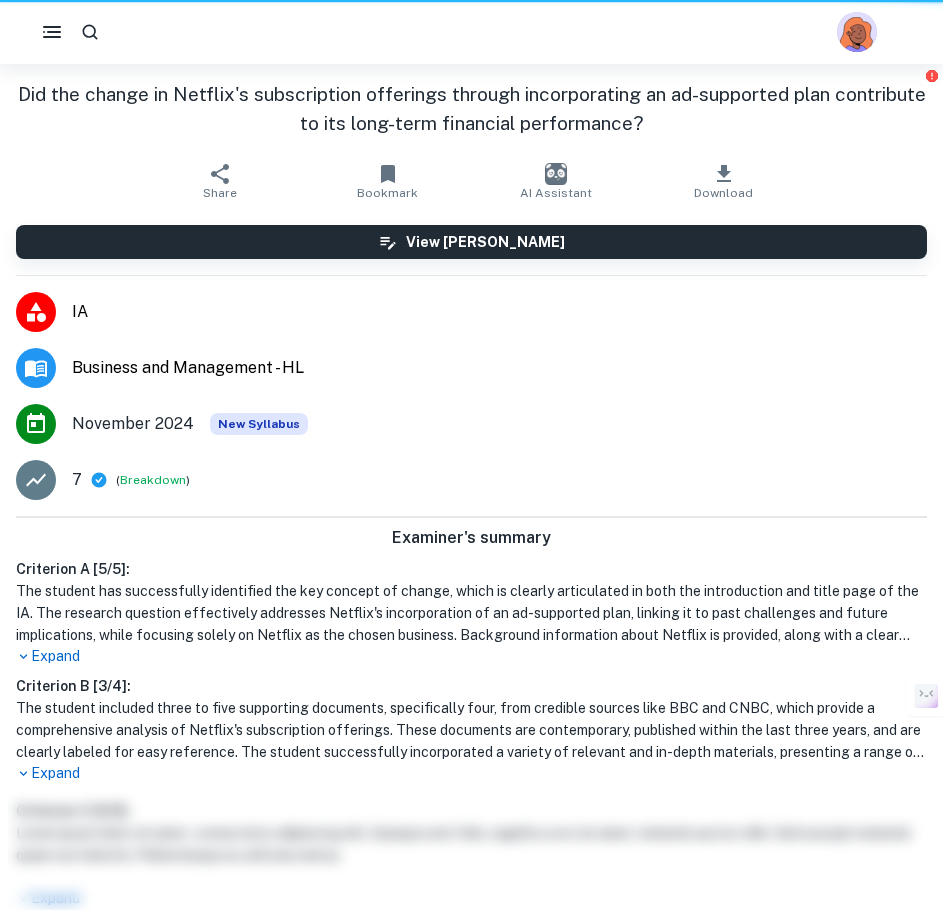 scroll, scrollTop: 0, scrollLeft: 0, axis: both 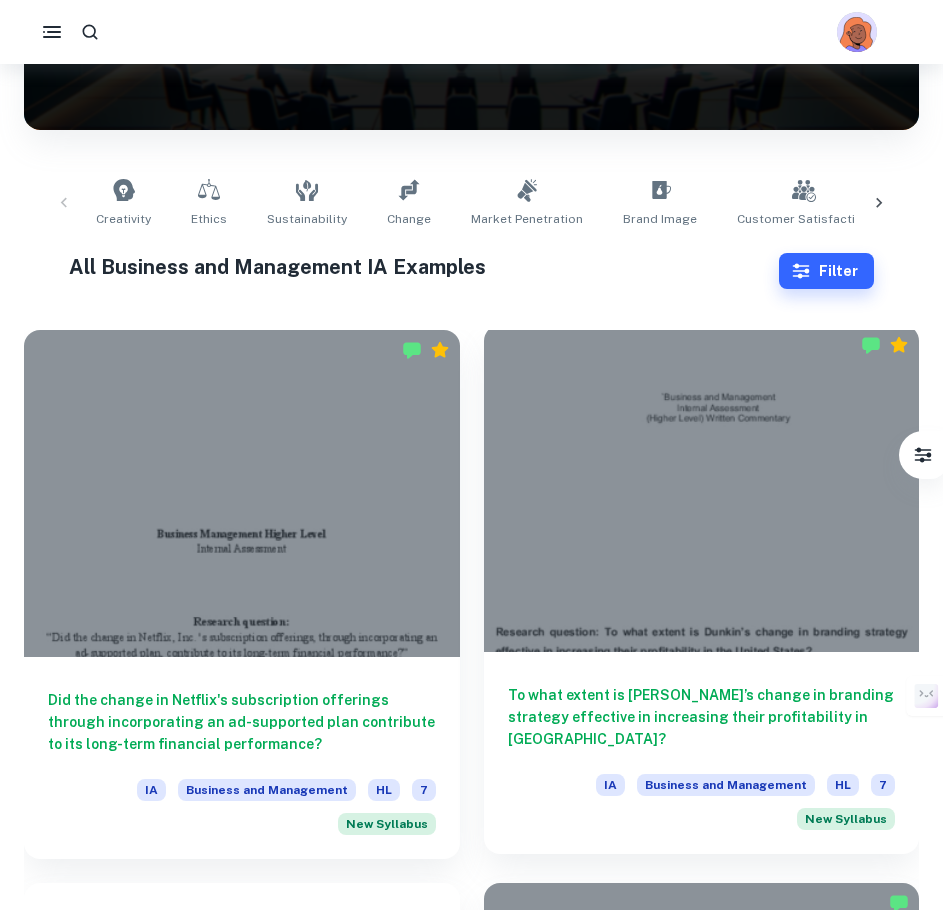click at bounding box center (702, 488) 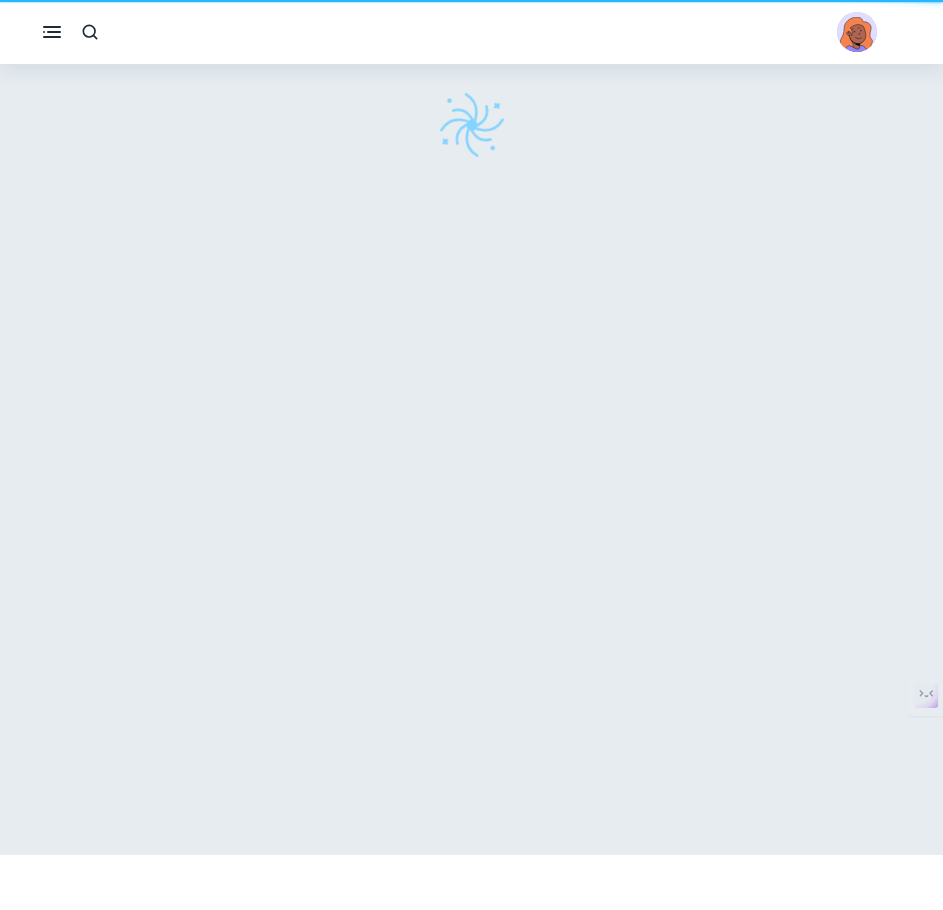 scroll, scrollTop: 0, scrollLeft: 0, axis: both 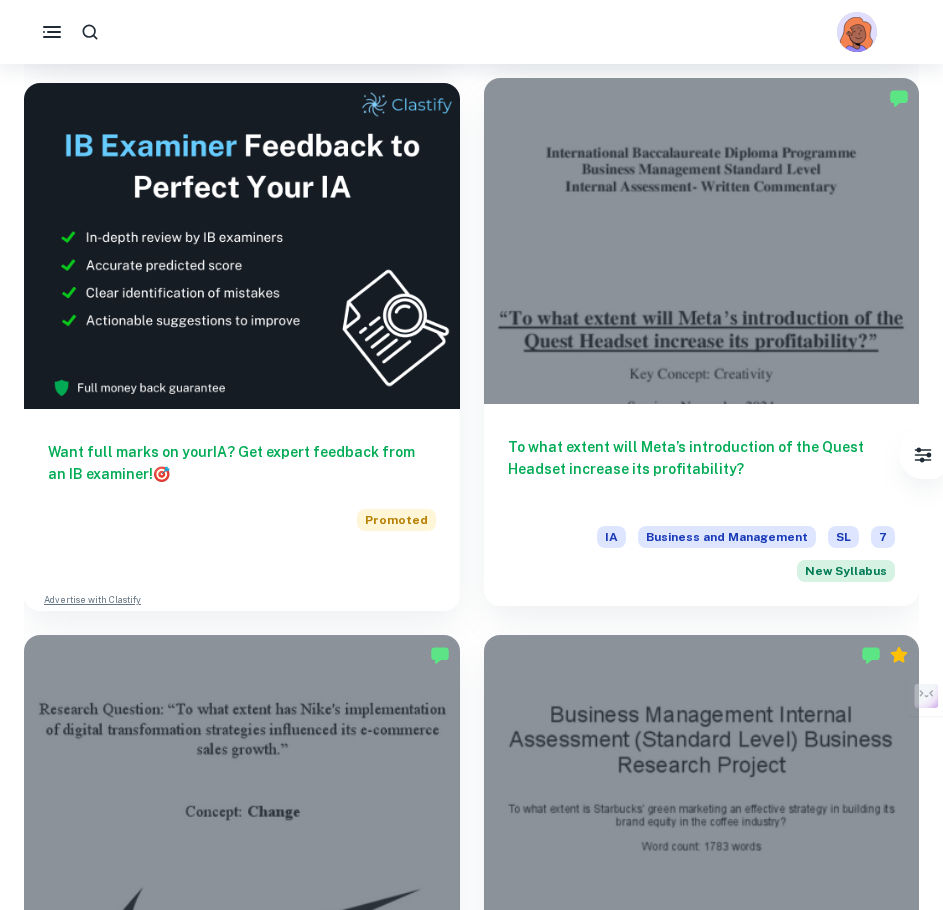 click at bounding box center [702, 241] 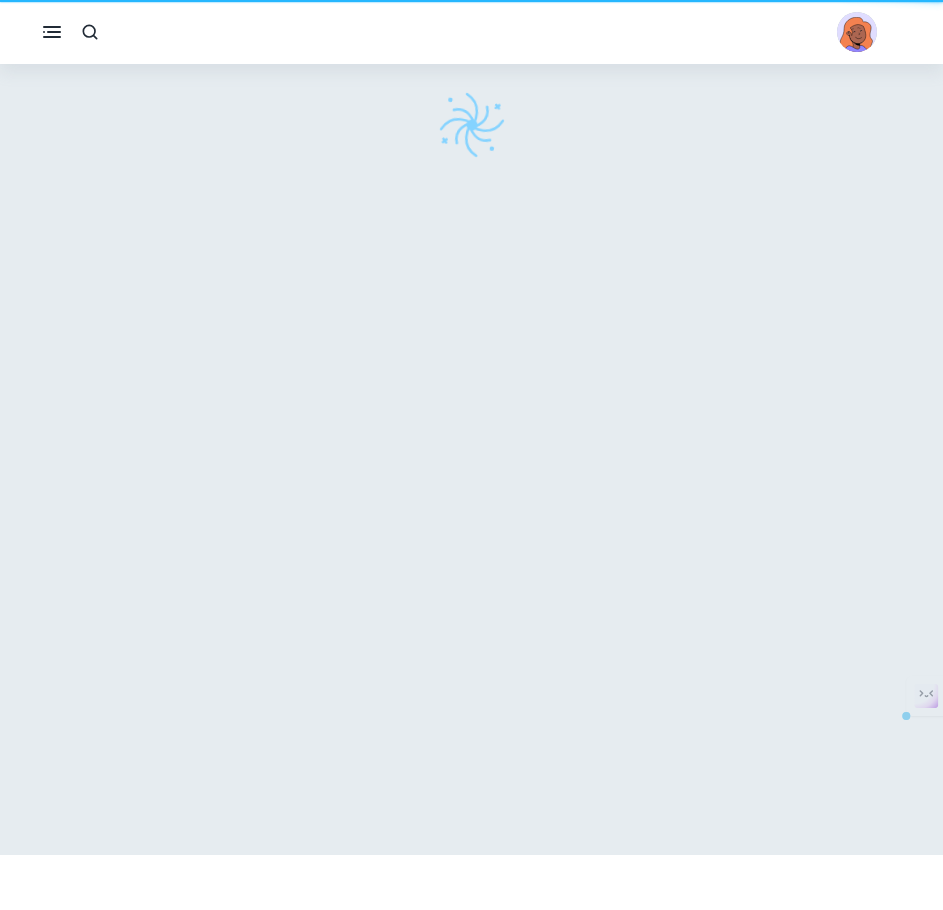 scroll, scrollTop: 0, scrollLeft: 0, axis: both 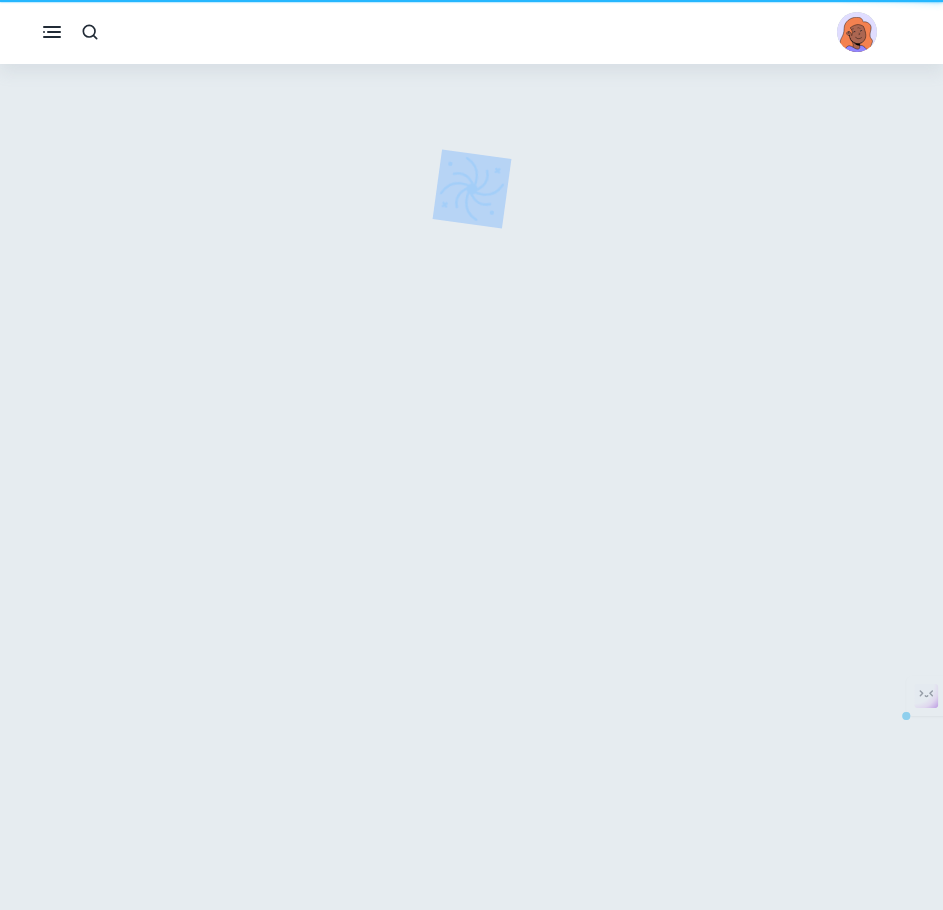 click at bounding box center [471, 491] 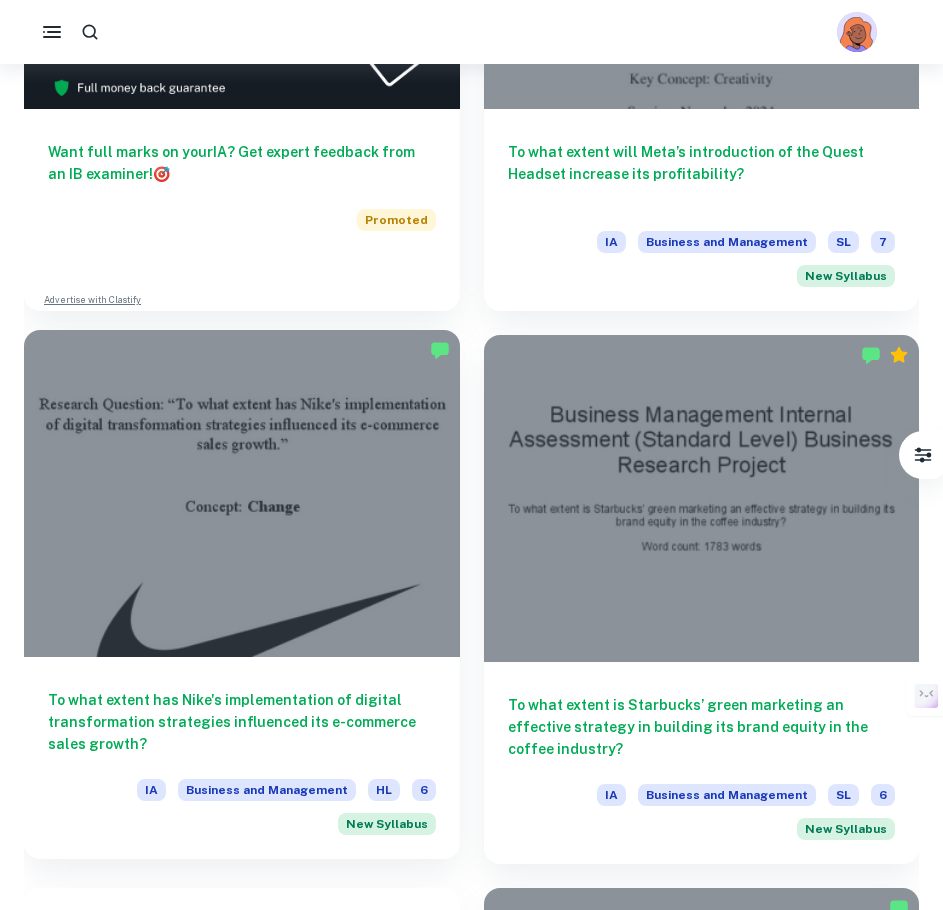 scroll, scrollTop: 1500, scrollLeft: 0, axis: vertical 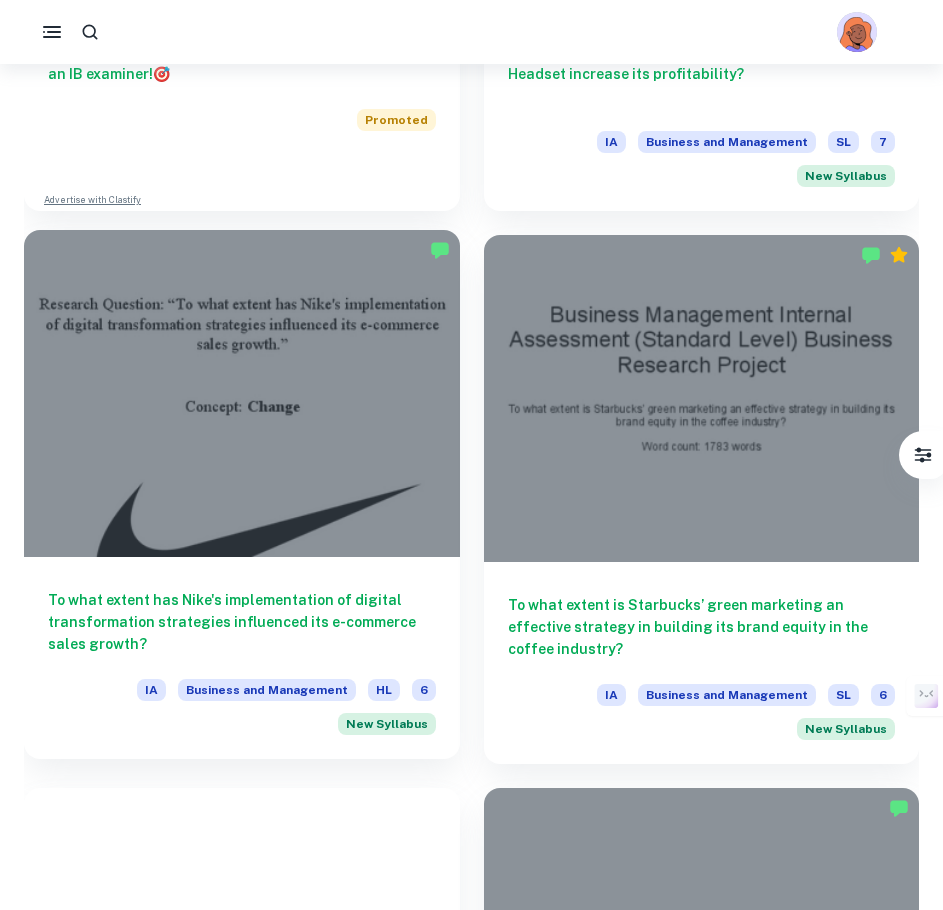 click at bounding box center [242, 393] 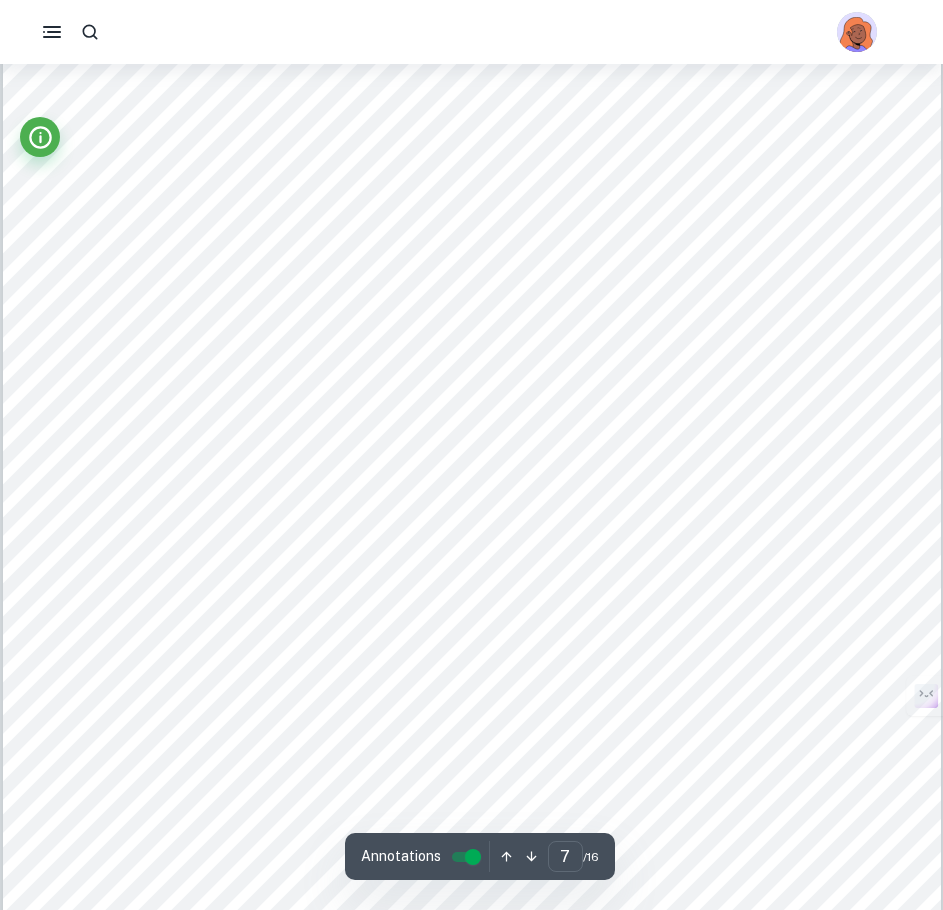 scroll, scrollTop: 7400, scrollLeft: 0, axis: vertical 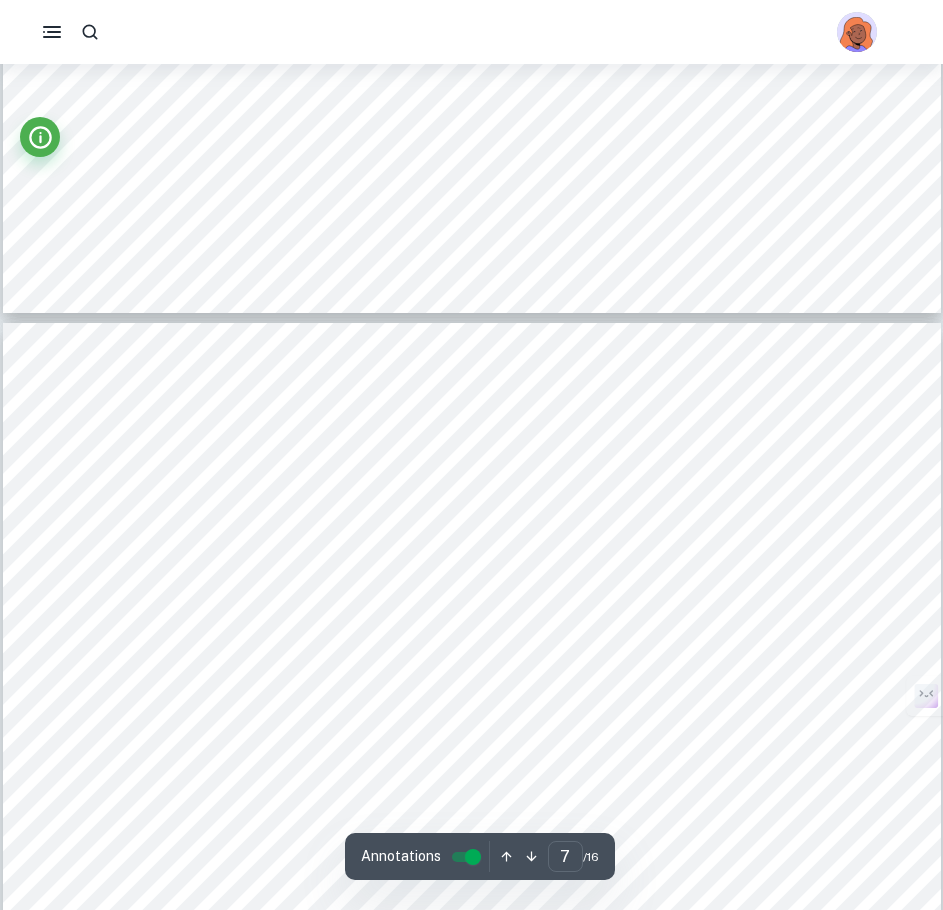 type on "6" 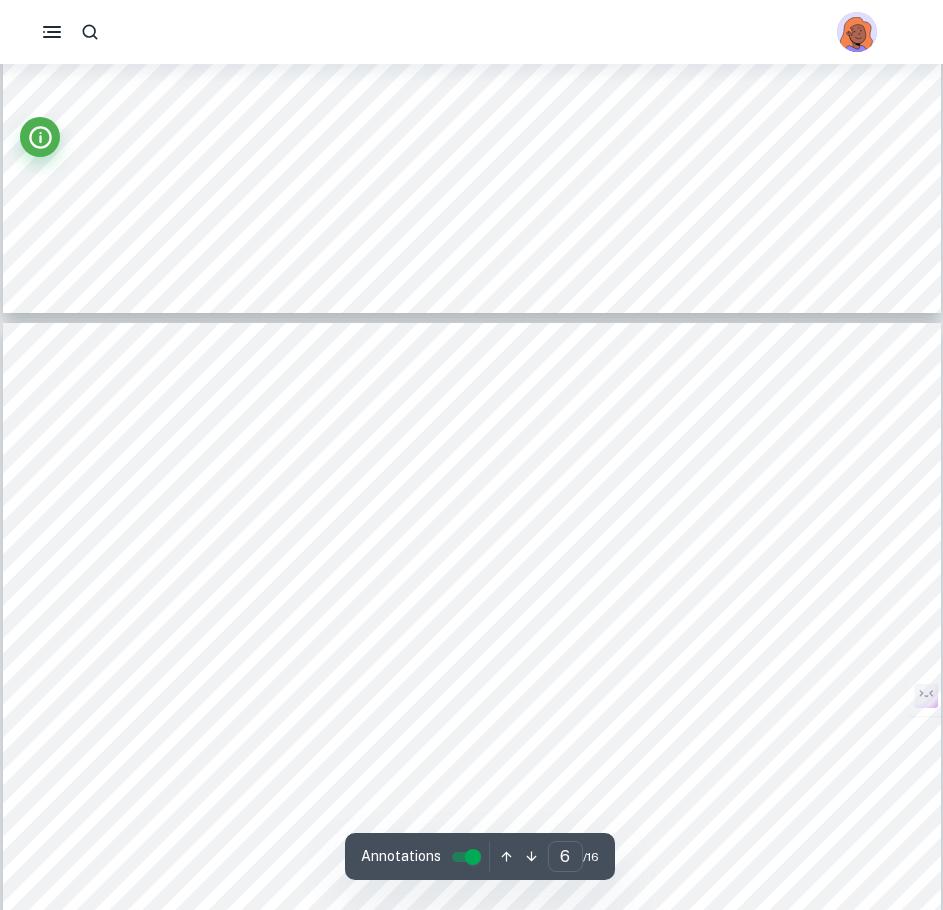 scroll, scrollTop: 7100, scrollLeft: 0, axis: vertical 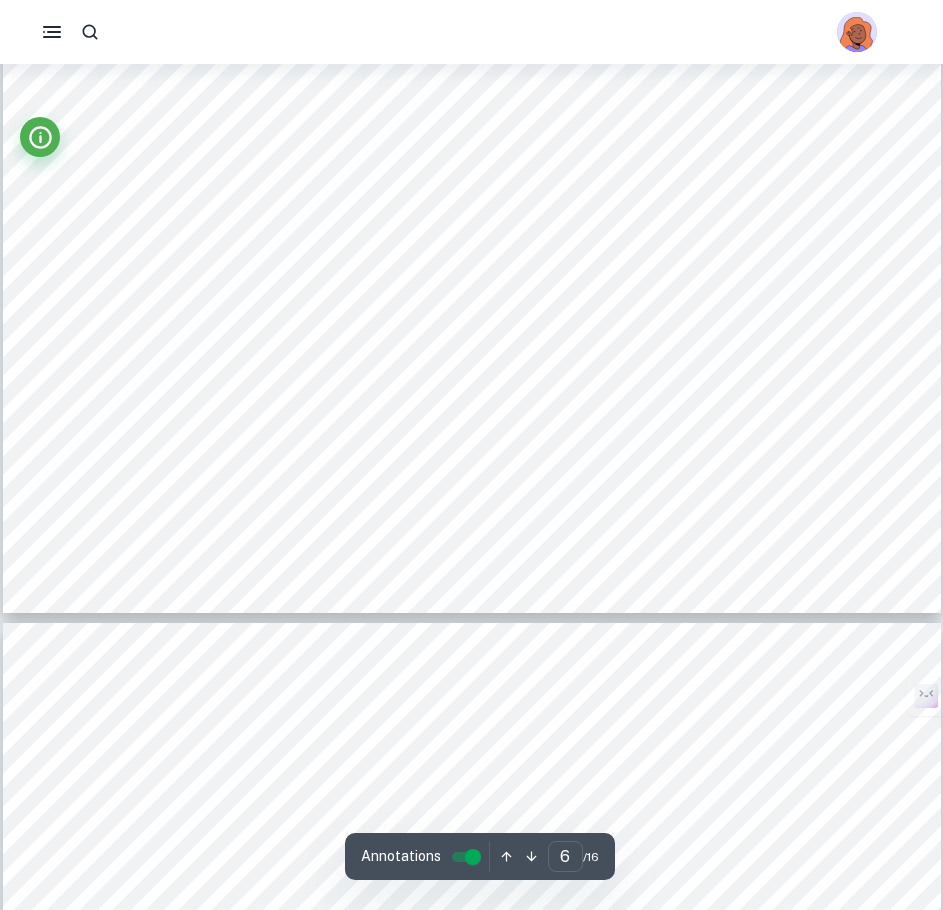 click on "Ask Clai Annotations 6 ​ / 16" at bounding box center [472, 2989] 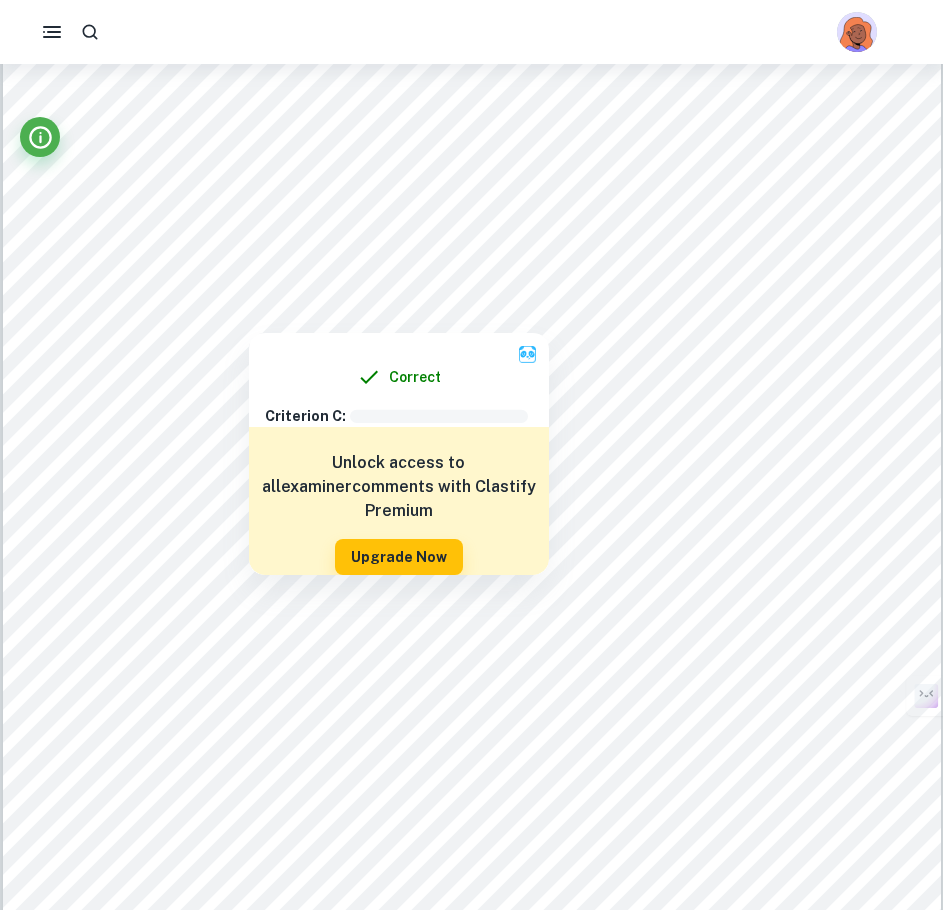 click at bounding box center [473, 245] 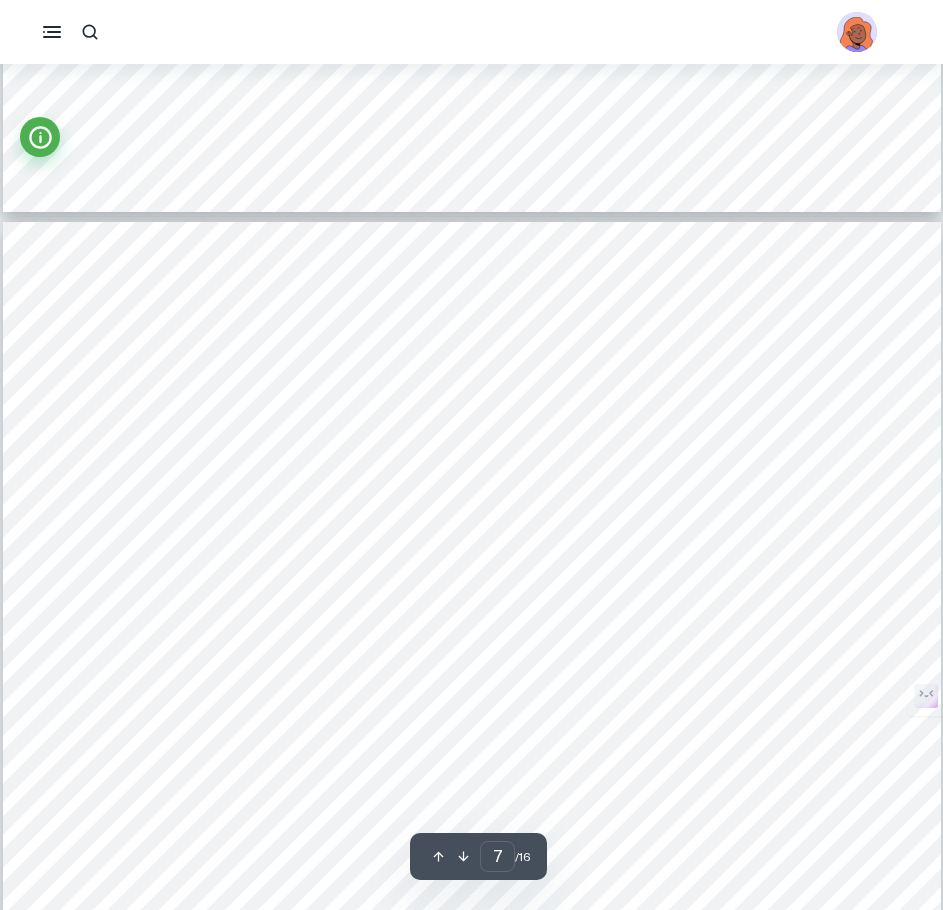 scroll, scrollTop: 7300, scrollLeft: 0, axis: vertical 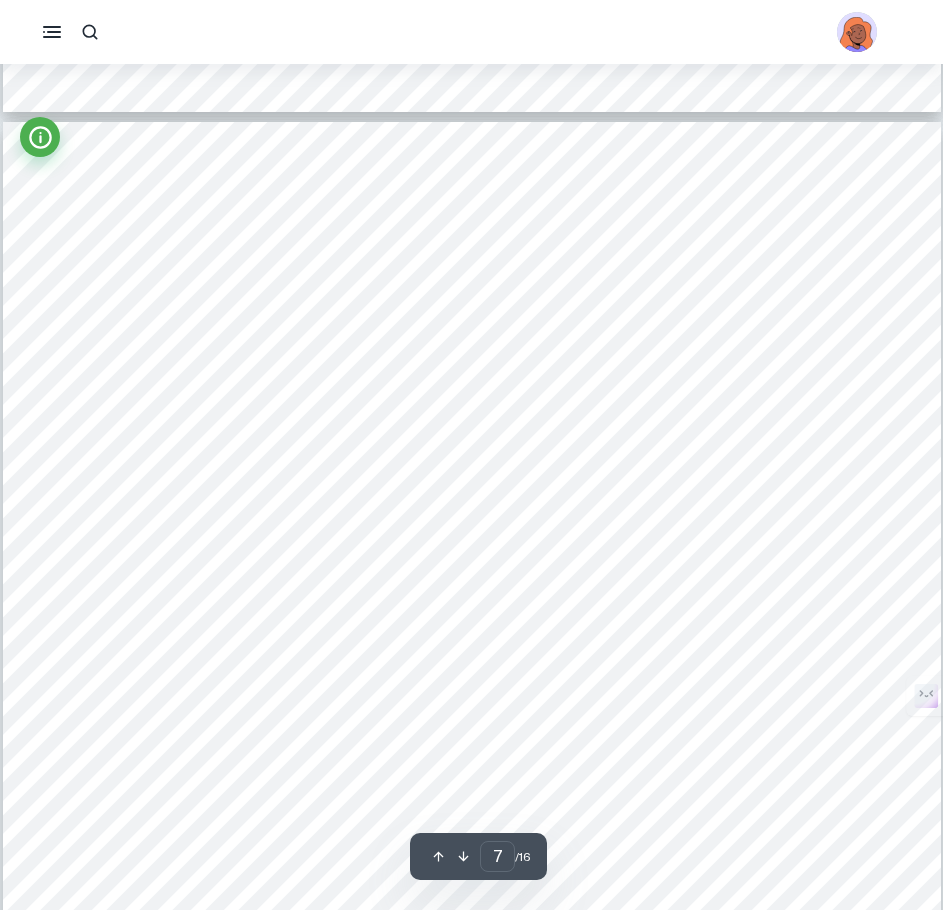 click on "Ask Clai 7 ​ / 16" at bounding box center (472, 2563) 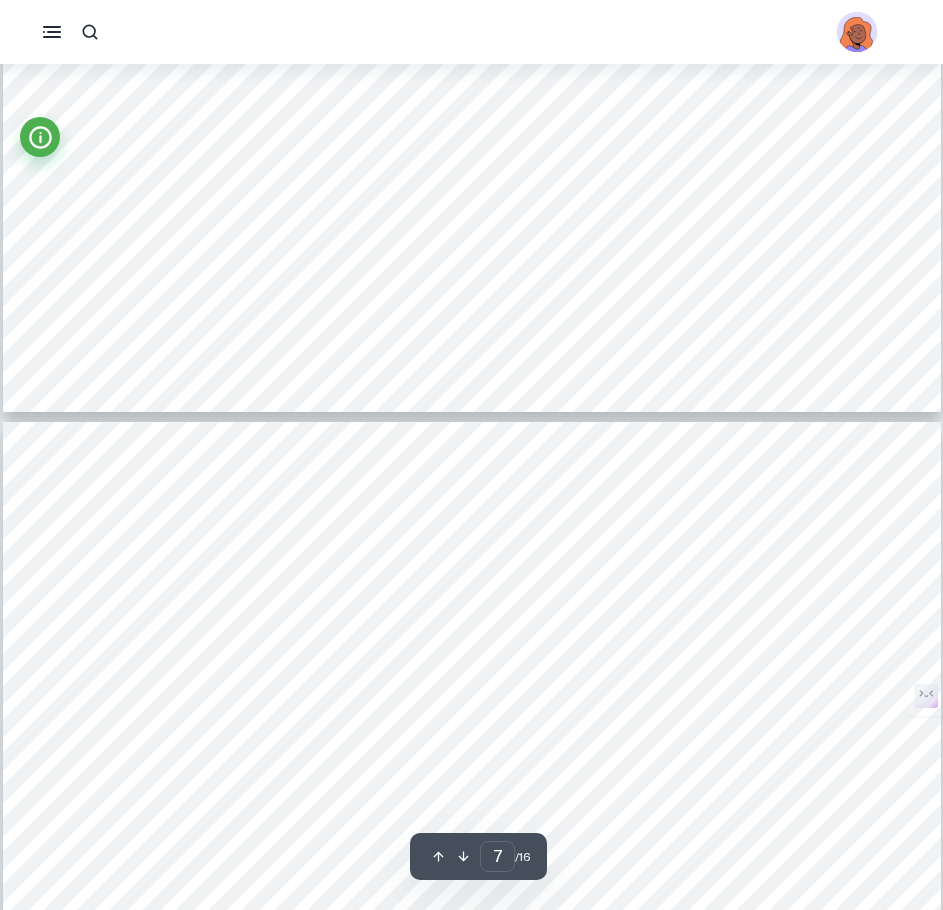 type on "6" 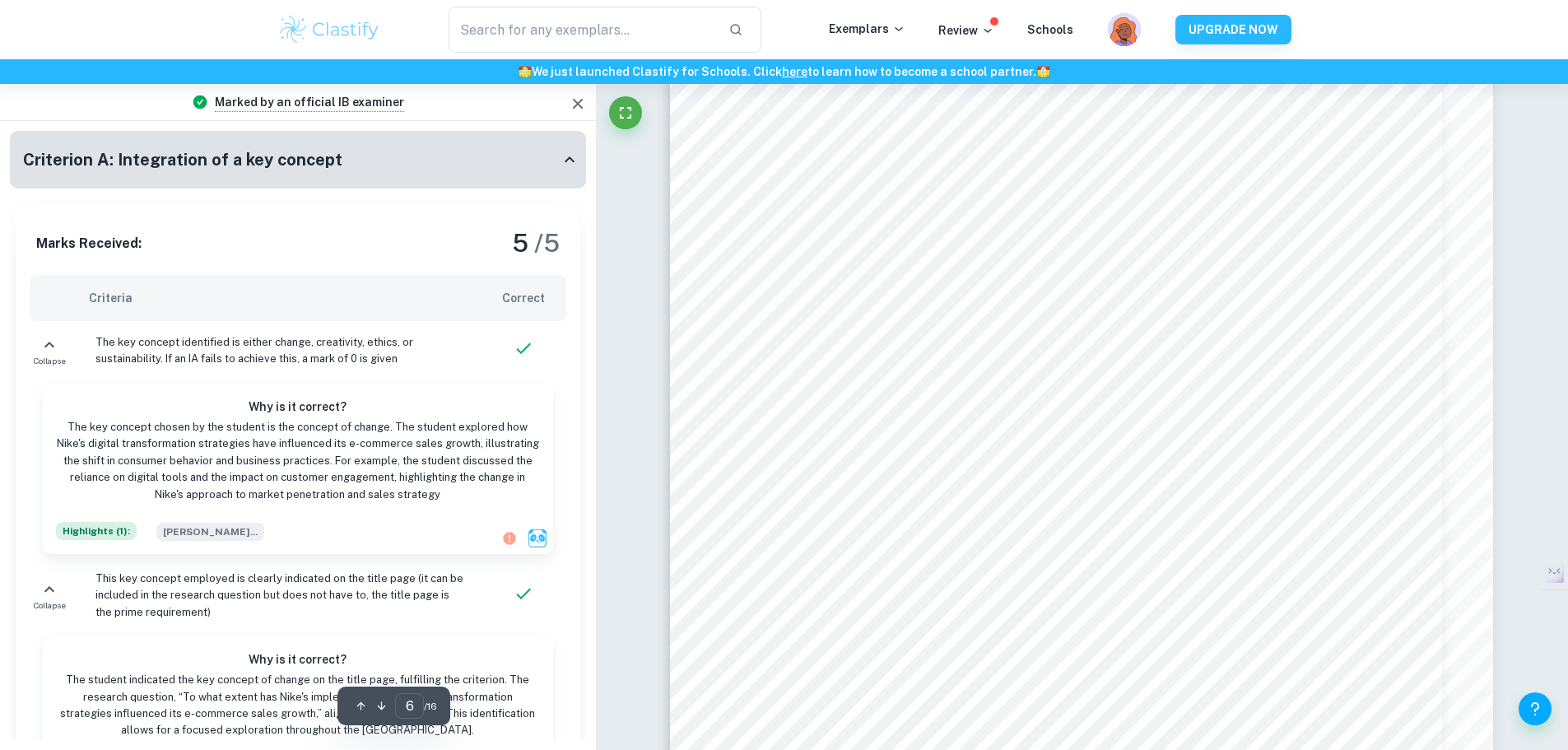scroll, scrollTop: 5681, scrollLeft: 0, axis: vertical 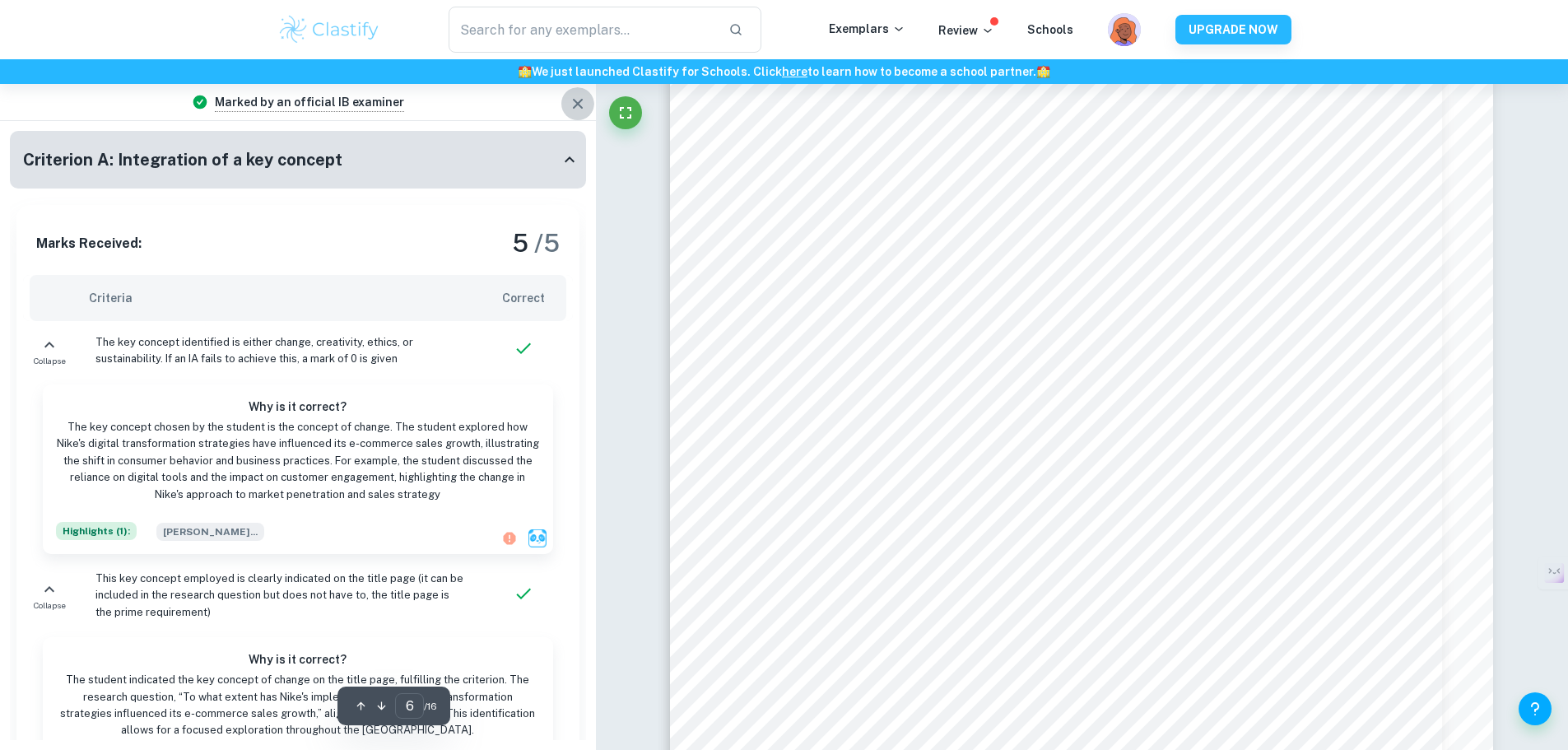 click 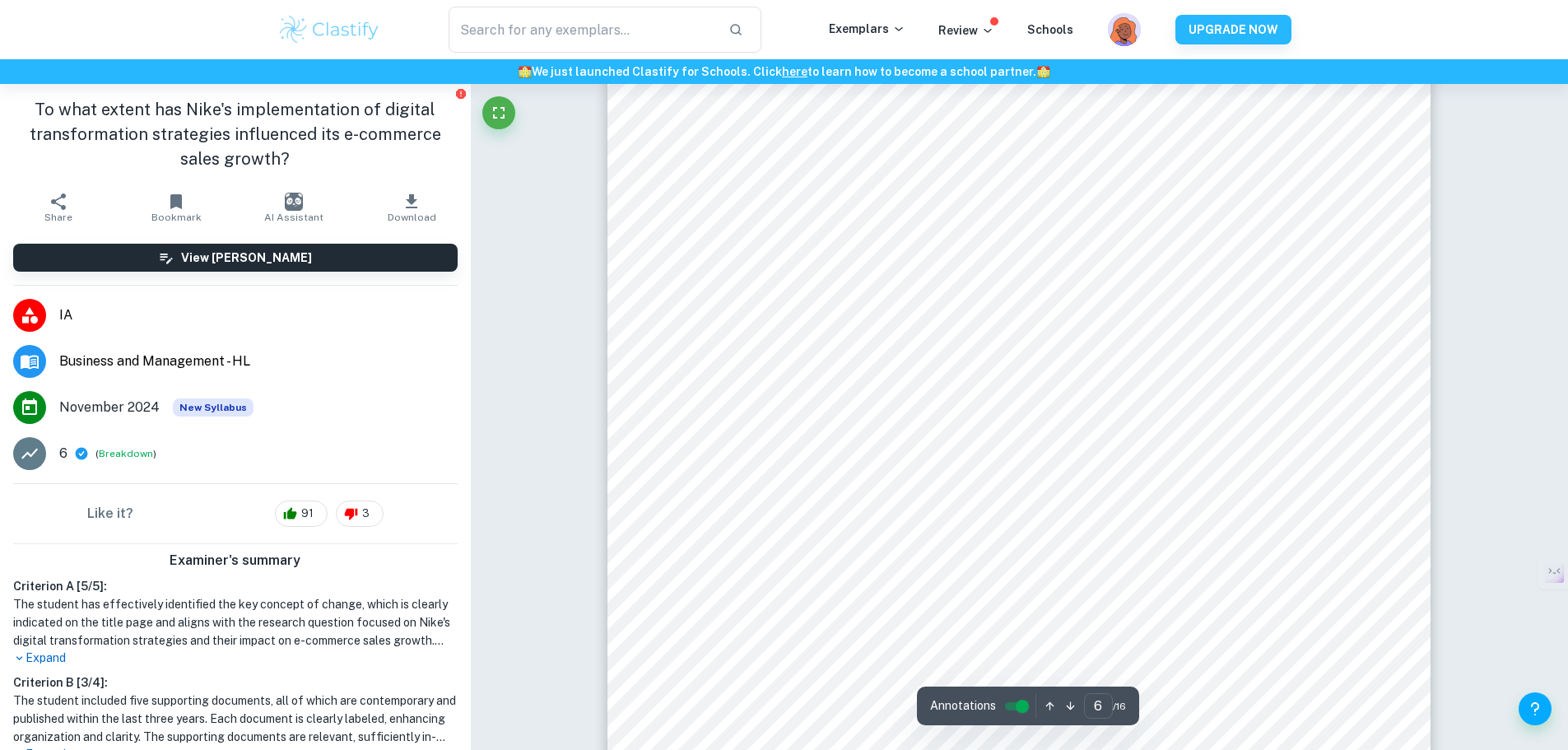 click 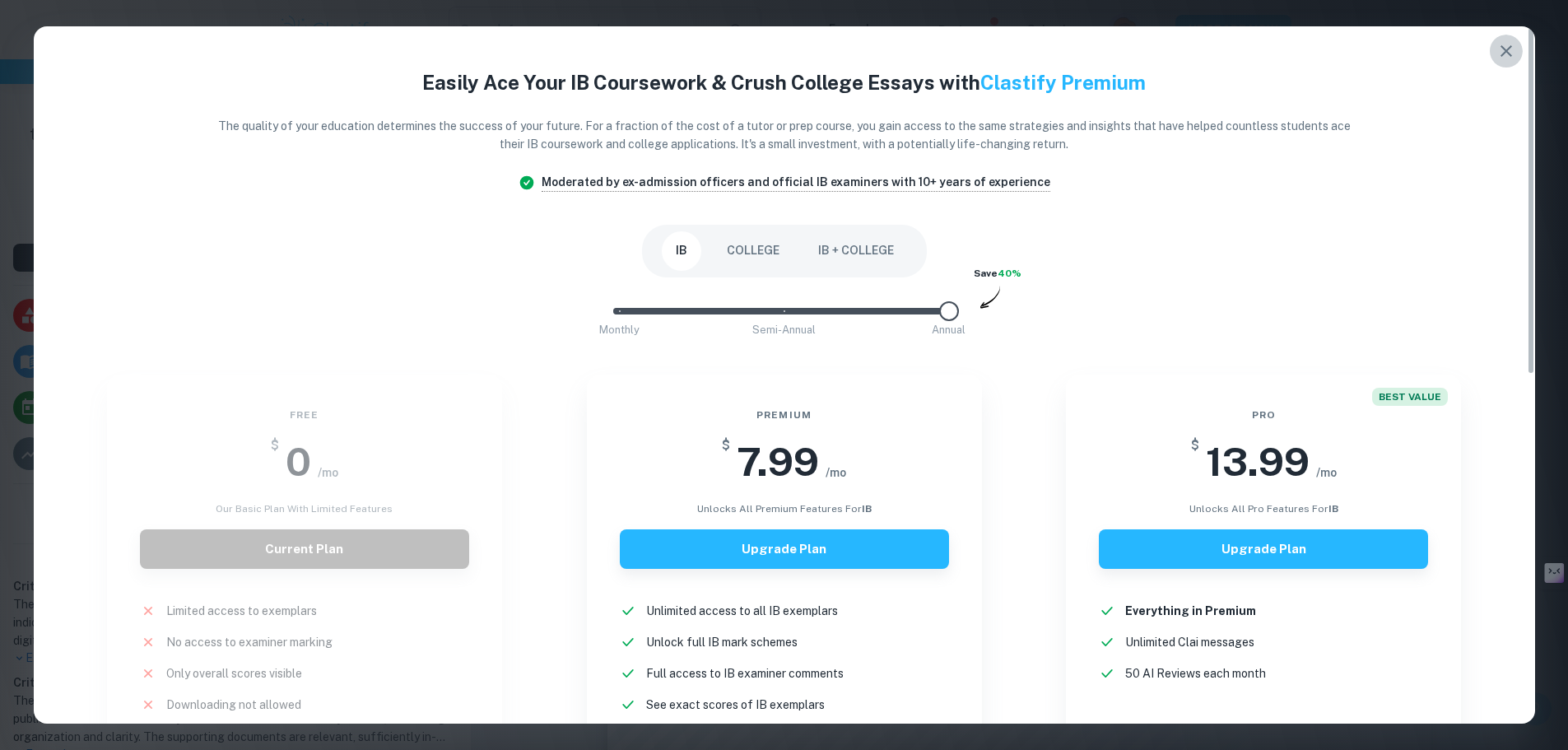 click 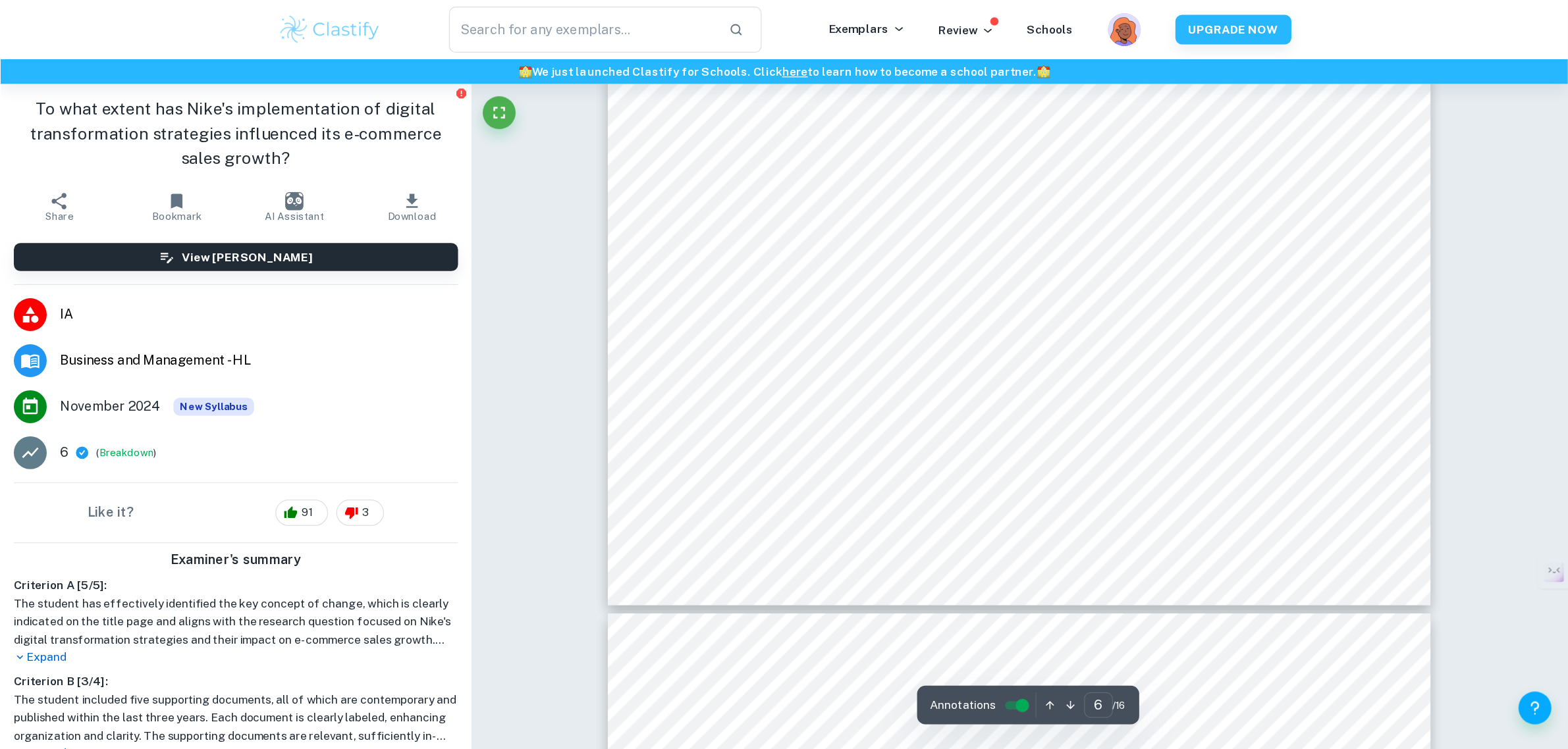 scroll, scrollTop: 4673, scrollLeft: 0, axis: vertical 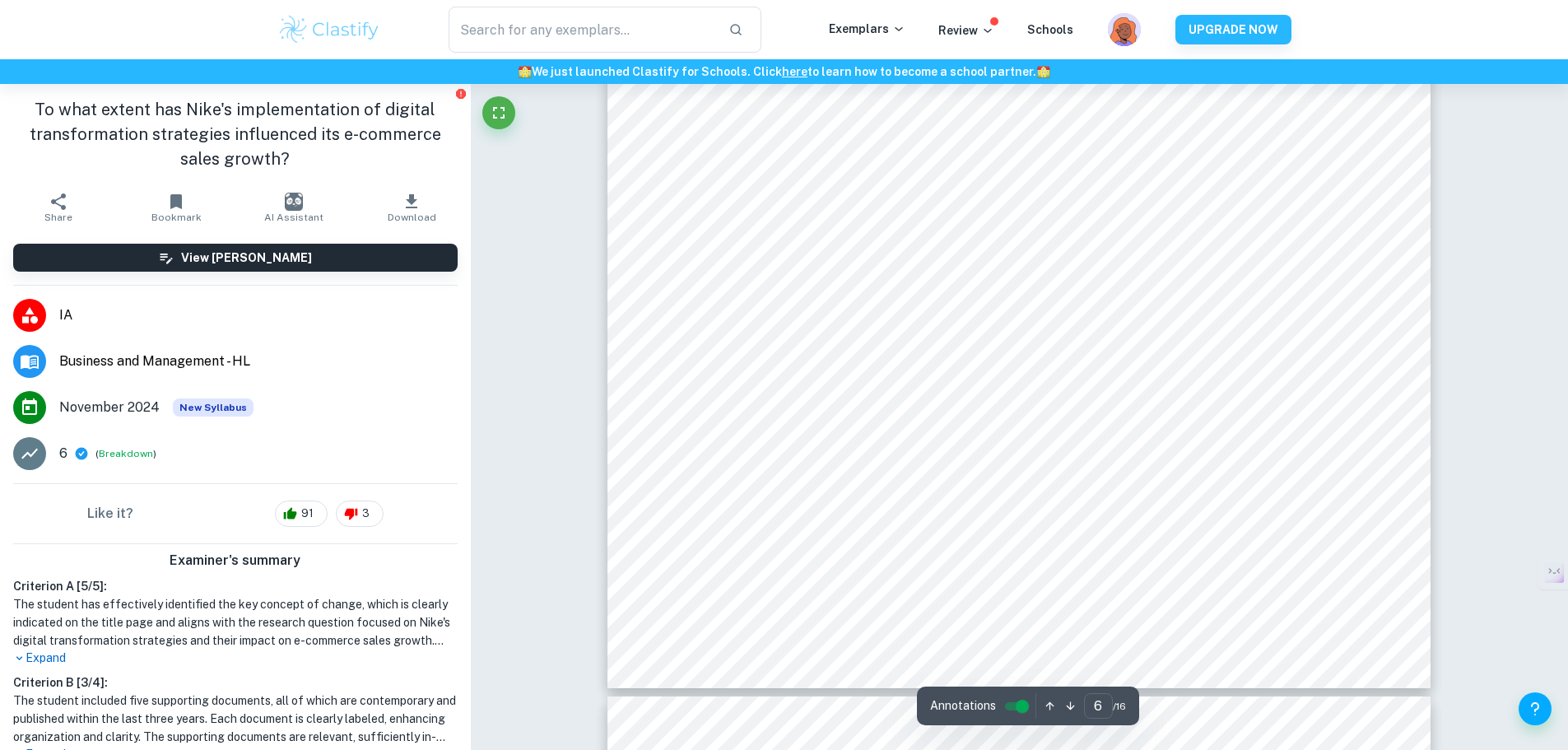 type 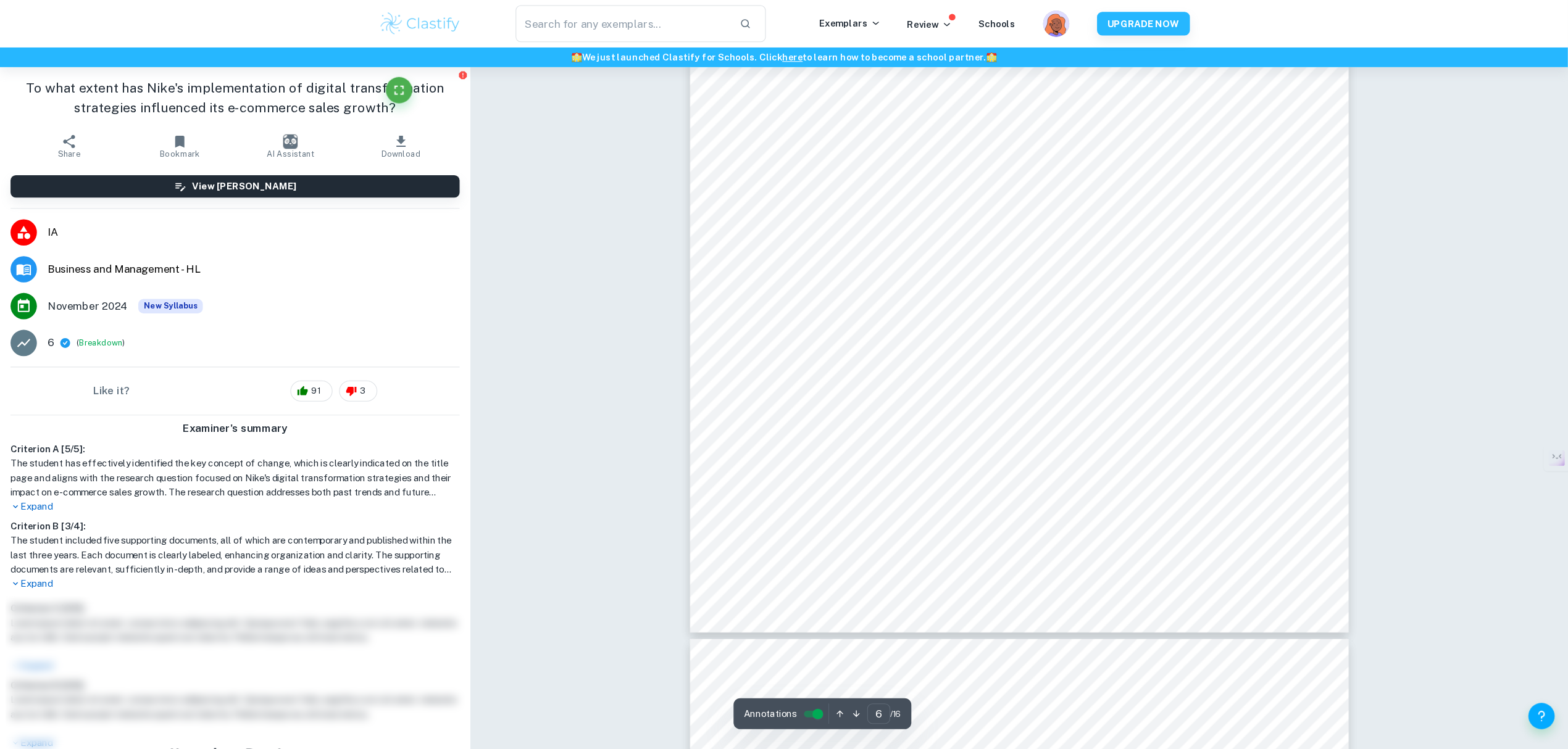 scroll, scrollTop: 4303, scrollLeft: 0, axis: vertical 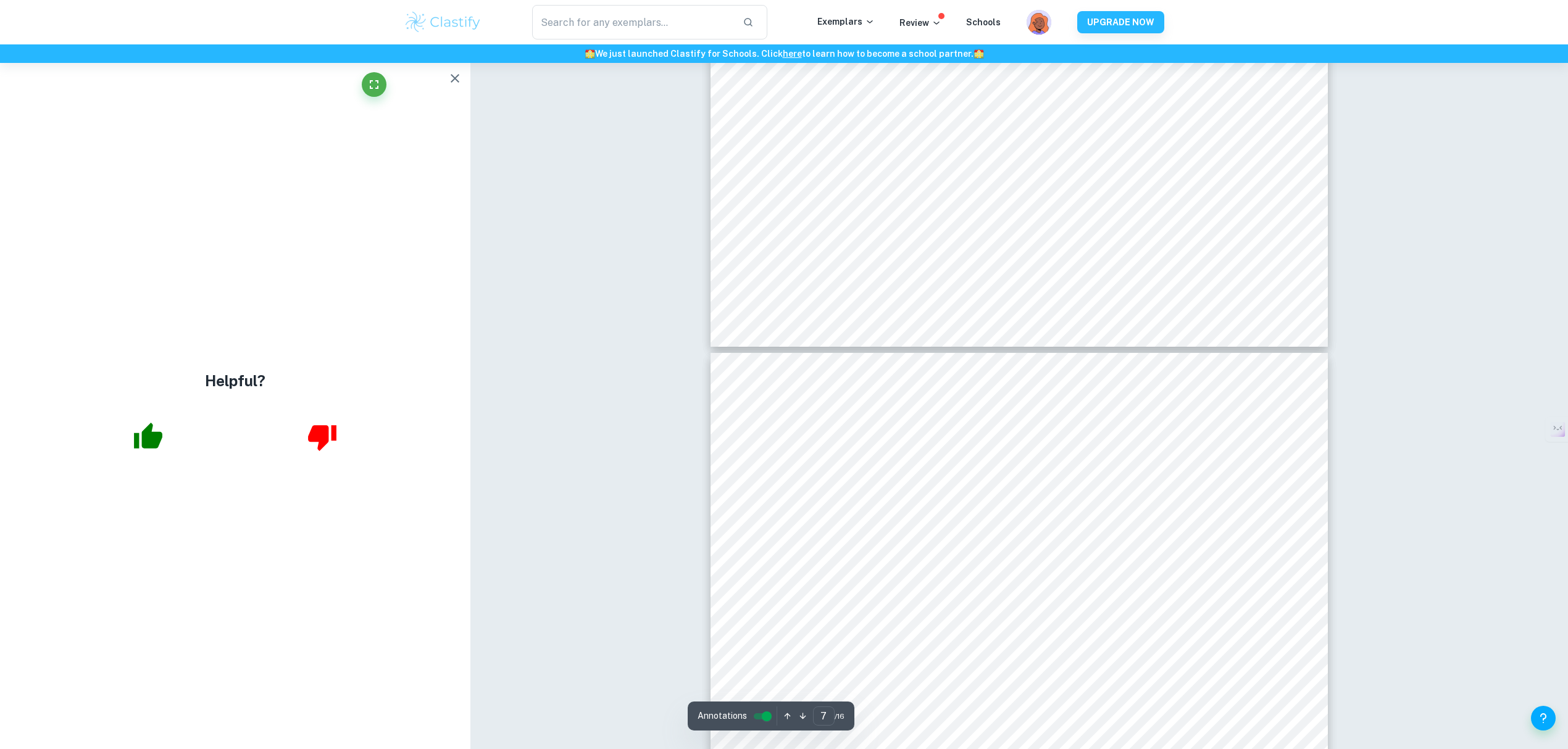 type on "6" 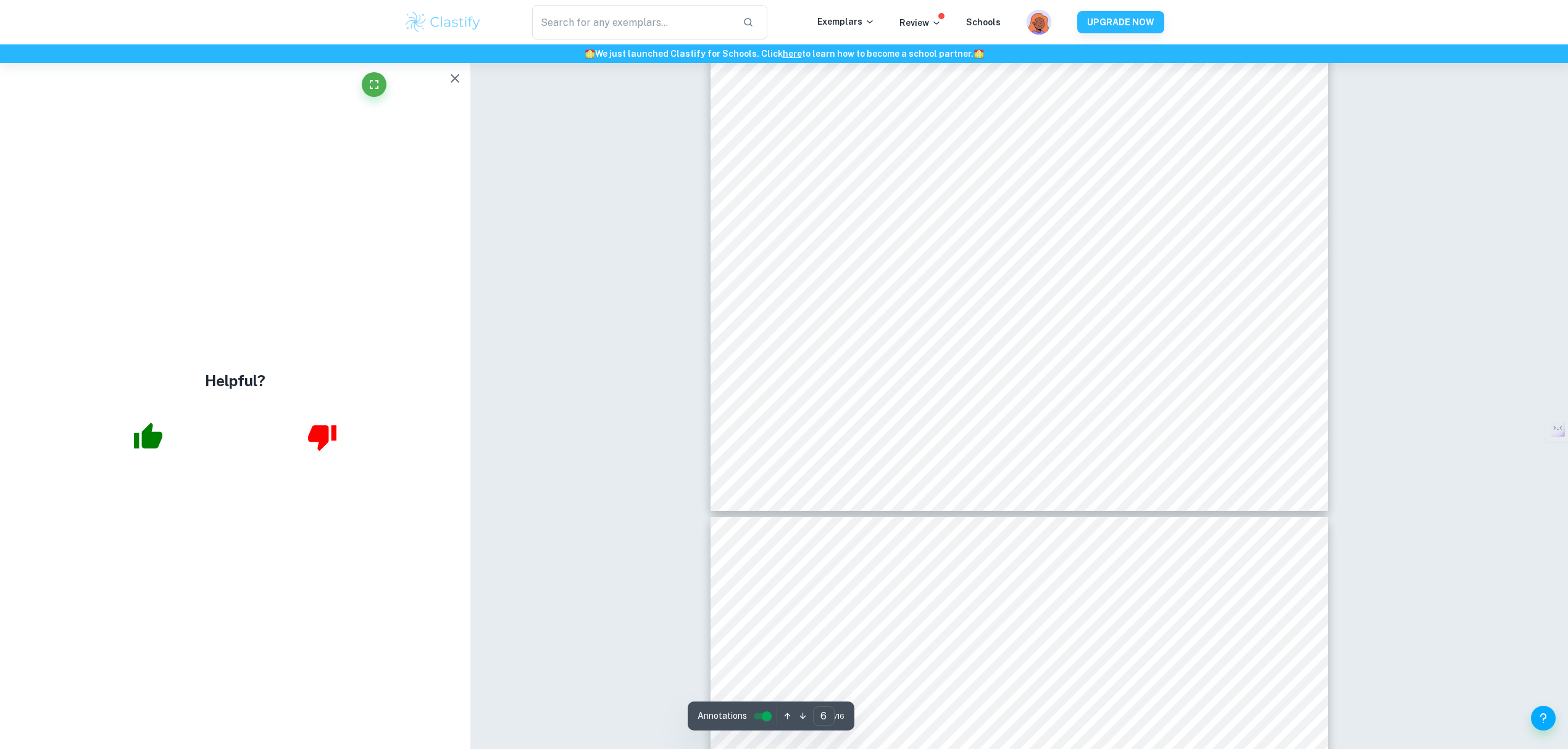 scroll, scrollTop: 4221, scrollLeft: 0, axis: vertical 